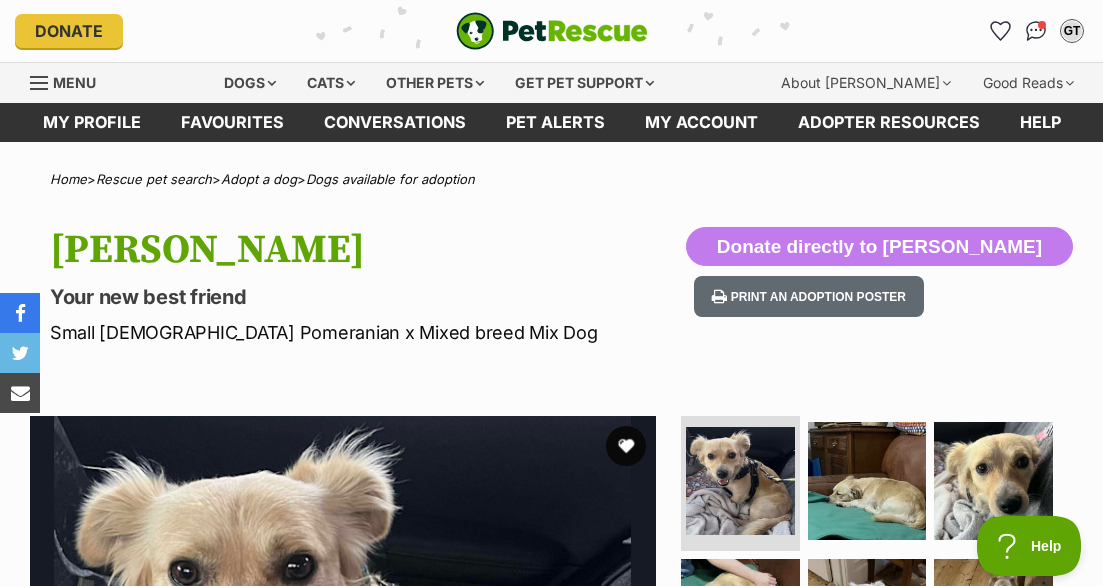 scroll, scrollTop: 0, scrollLeft: 0, axis: both 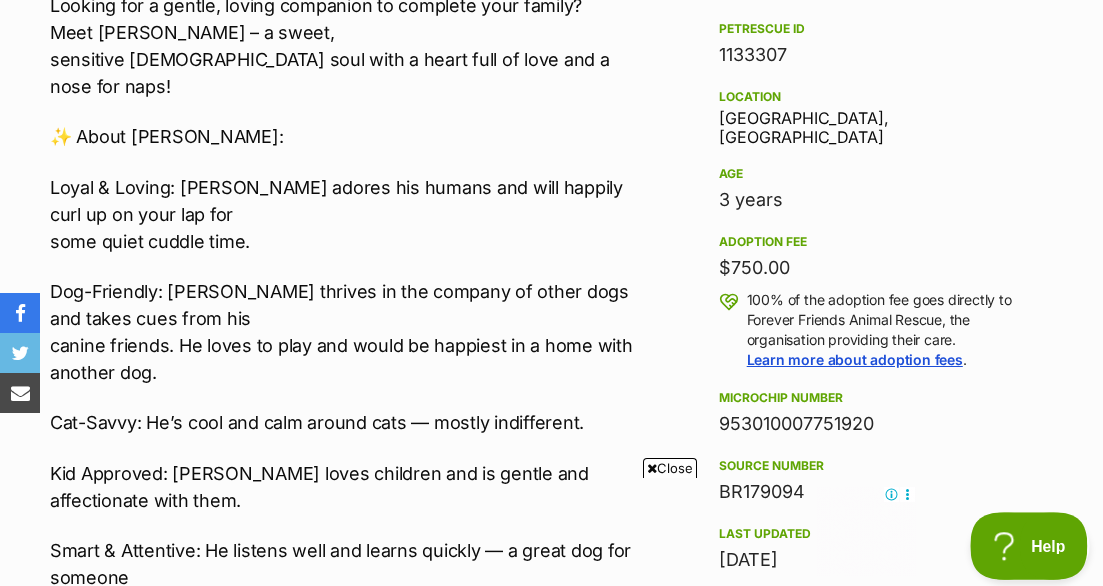 click on "Help" at bounding box center [1022, 542] 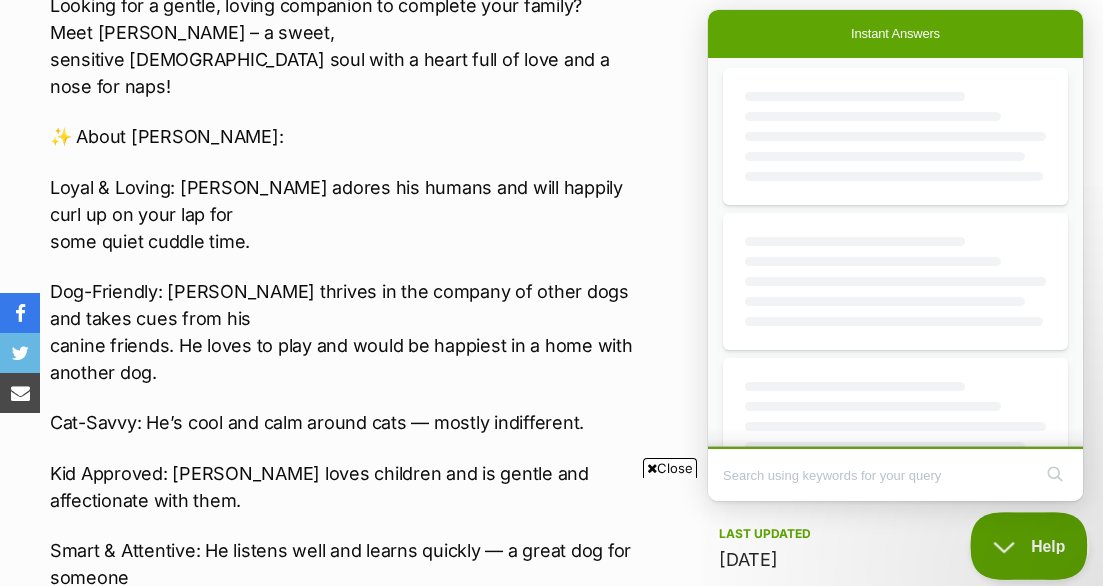 scroll, scrollTop: 0, scrollLeft: 0, axis: both 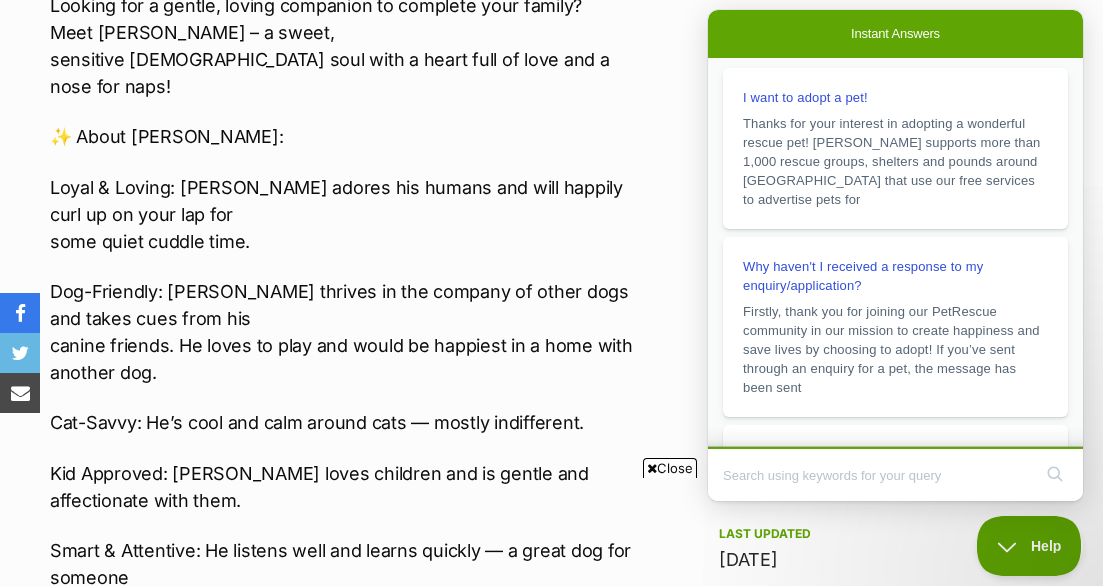click on "Adoption information
I've been adopted!
This pet is no longer available
On Hold
Enquire about [PERSON_NAME]
Find available pets like this!
Rescue group
Forever Friends Animal Rescue
PetRescue ID
1133307
Location
[GEOGRAPHIC_DATA], [GEOGRAPHIC_DATA]
Age
[DEMOGRAPHIC_DATA] years
Adoption fee
$750.00
100% of the adoption fee goes directly to Forever Friends Animal Rescue, the organisation providing their care.
Learn more about adoption fees .
Microchip number
953010007751920
Source number
BR179094
Last updated
[DATE]
Pre-adoption checks
Desexed
Vaccinated
Interstate adoption (VIC only)
Wormed
Enquire about [PERSON_NAME]
Find available pets like this!
Share [PERSON_NAME]'s profile!
You can help [PERSON_NAME] be seen by sharing their profile
Print an adoption poster
Report listing" at bounding box center (875, 728) 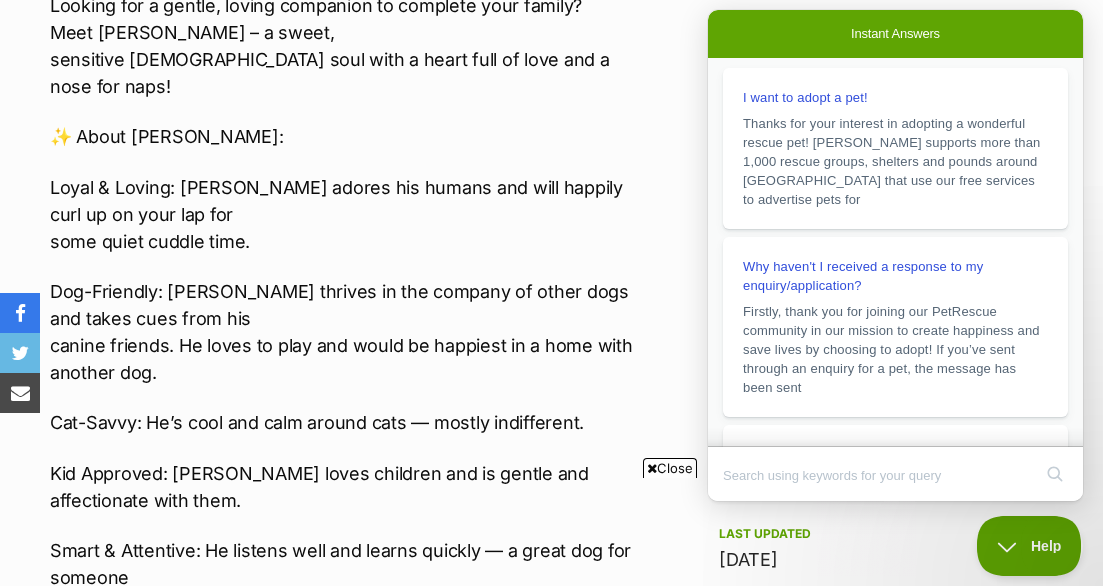 click on "Looking for a gentle, loving companion to complete your family? Meet [PERSON_NAME] – a sweet,
sensitive [DEMOGRAPHIC_DATA] soul with a heart full of love and a nose for naps!" at bounding box center (353, 46) 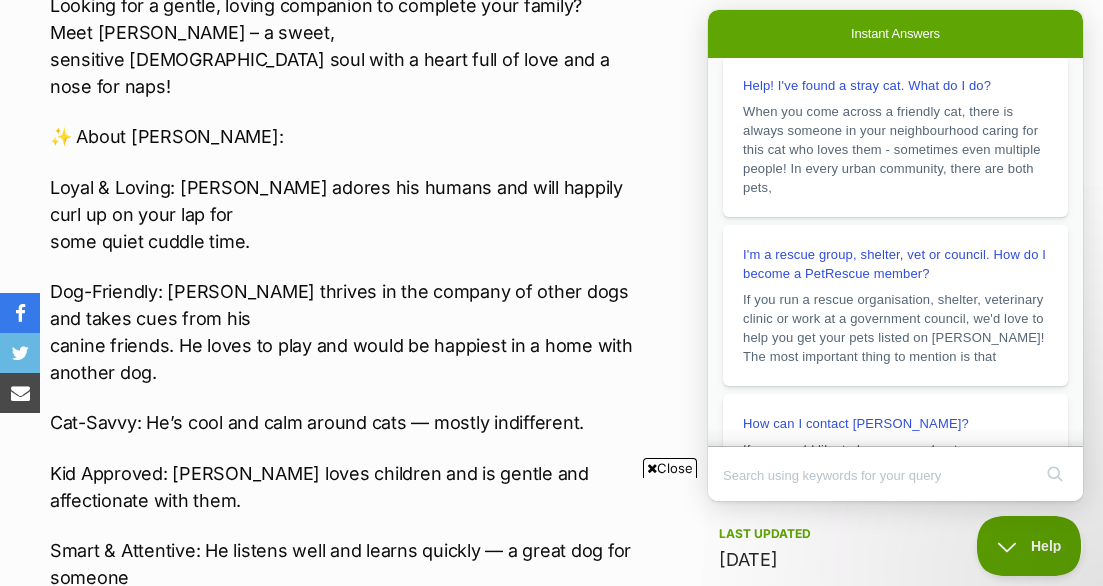 scroll, scrollTop: 505, scrollLeft: 0, axis: vertical 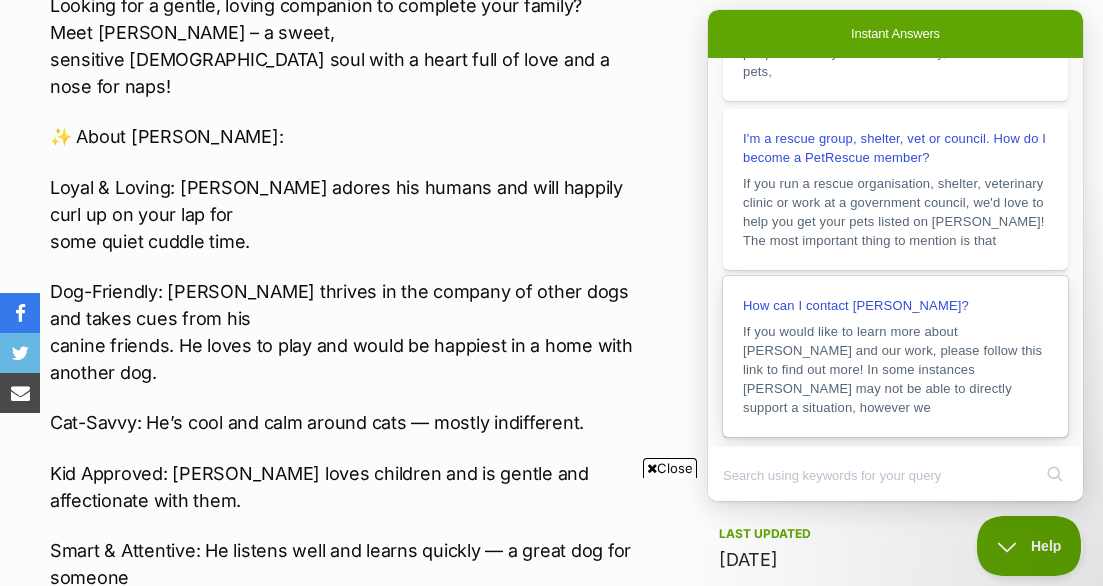 click on "How can I contact [PERSON_NAME]?" at bounding box center [856, 305] 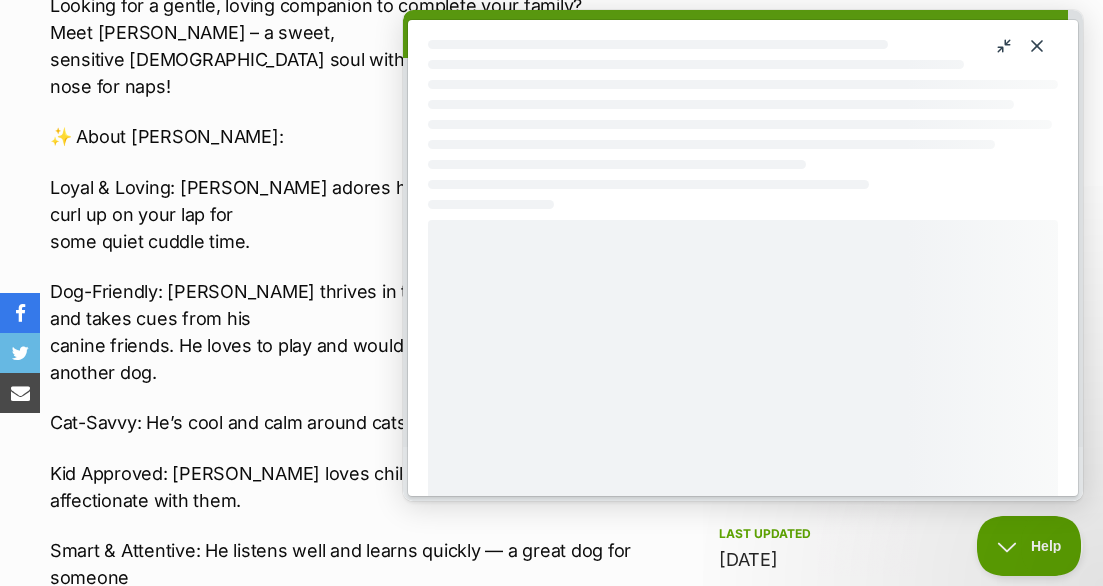 scroll, scrollTop: 239, scrollLeft: 0, axis: vertical 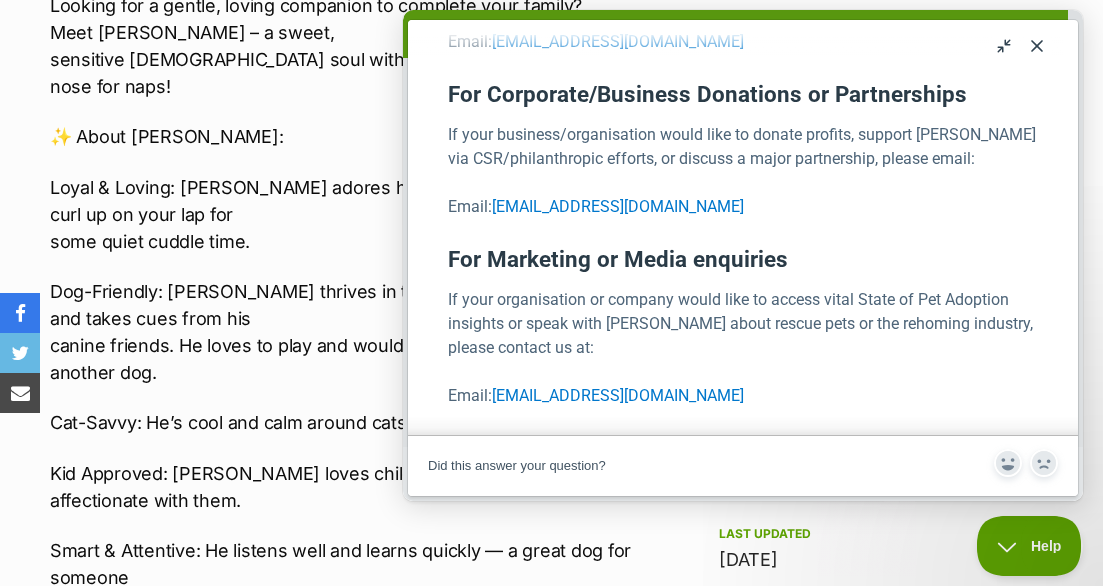 click on "Close" at bounding box center (1037, 46) 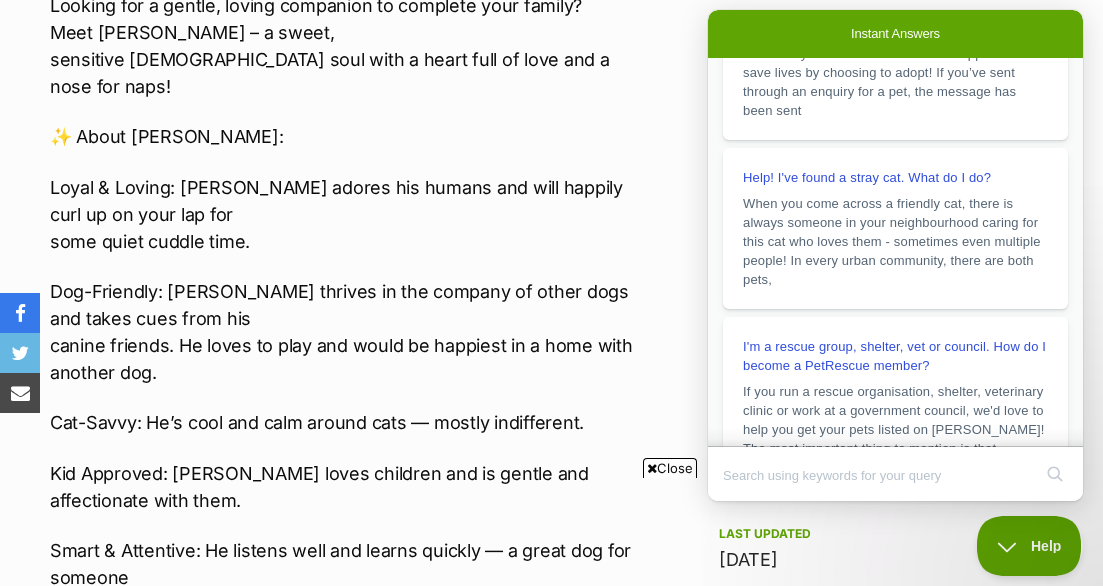 scroll, scrollTop: 277, scrollLeft: 0, axis: vertical 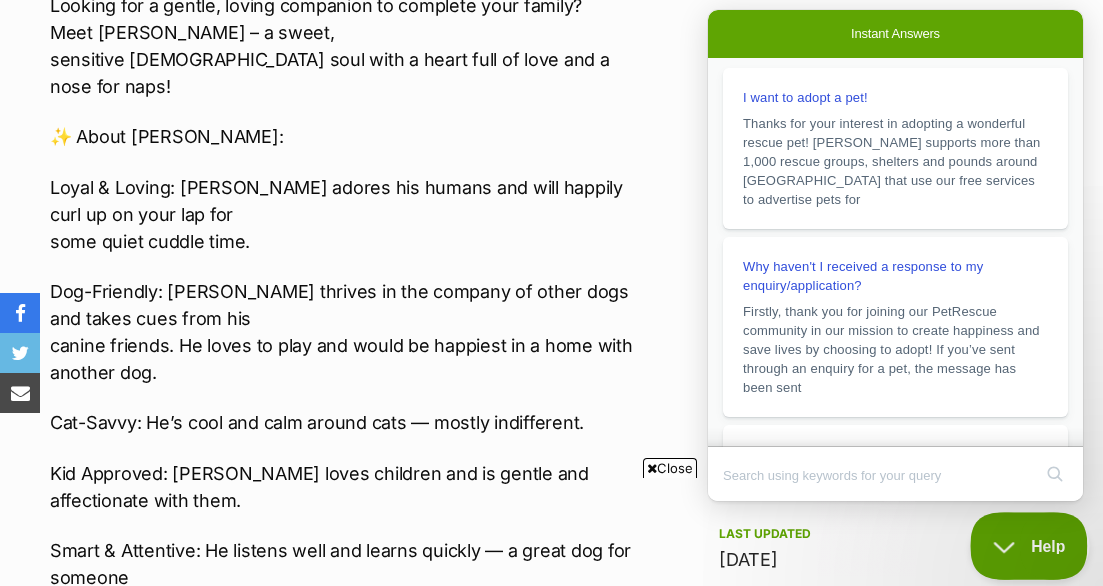click on "Help" at bounding box center (1022, 542) 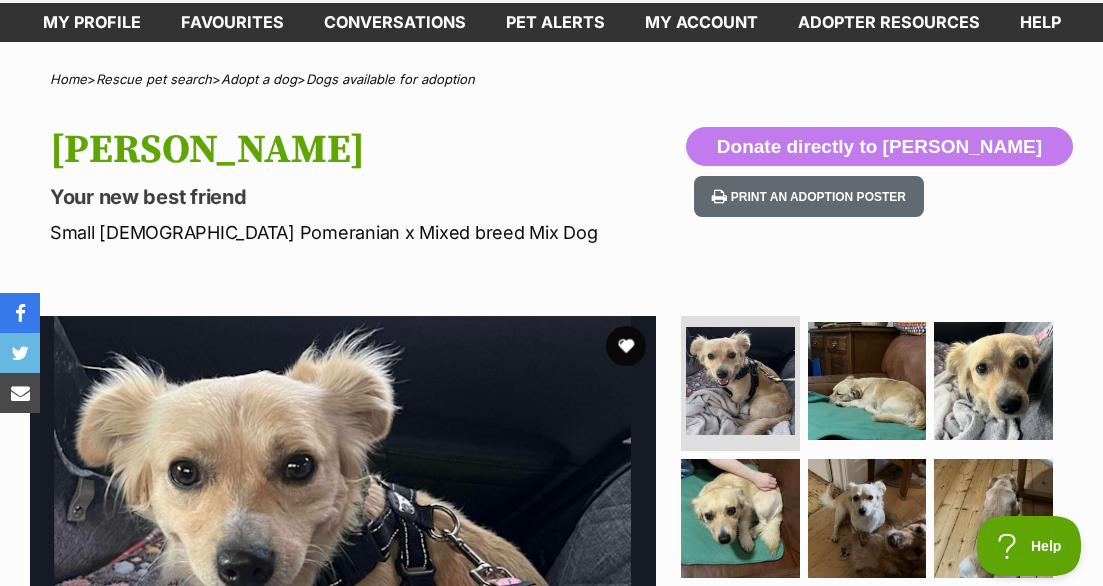scroll, scrollTop: 0, scrollLeft: 0, axis: both 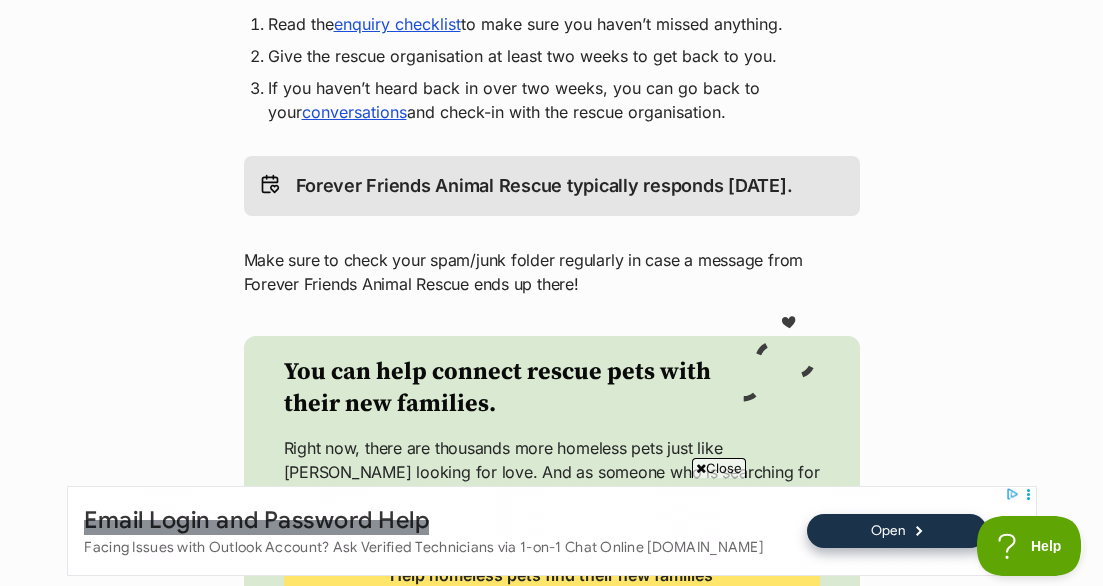 click at bounding box center [270, 184] 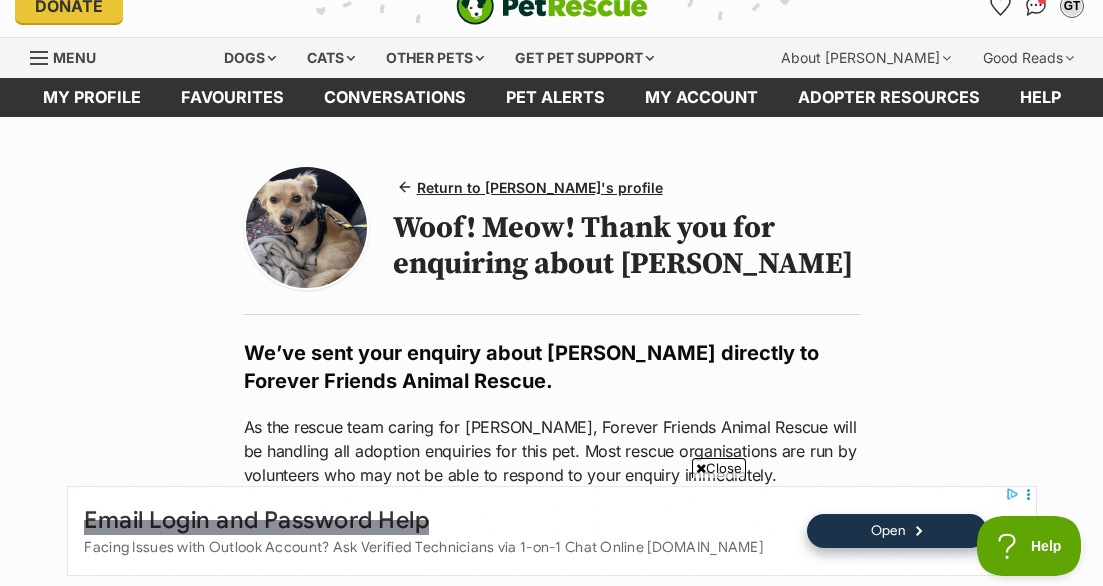 scroll, scrollTop: 0, scrollLeft: 0, axis: both 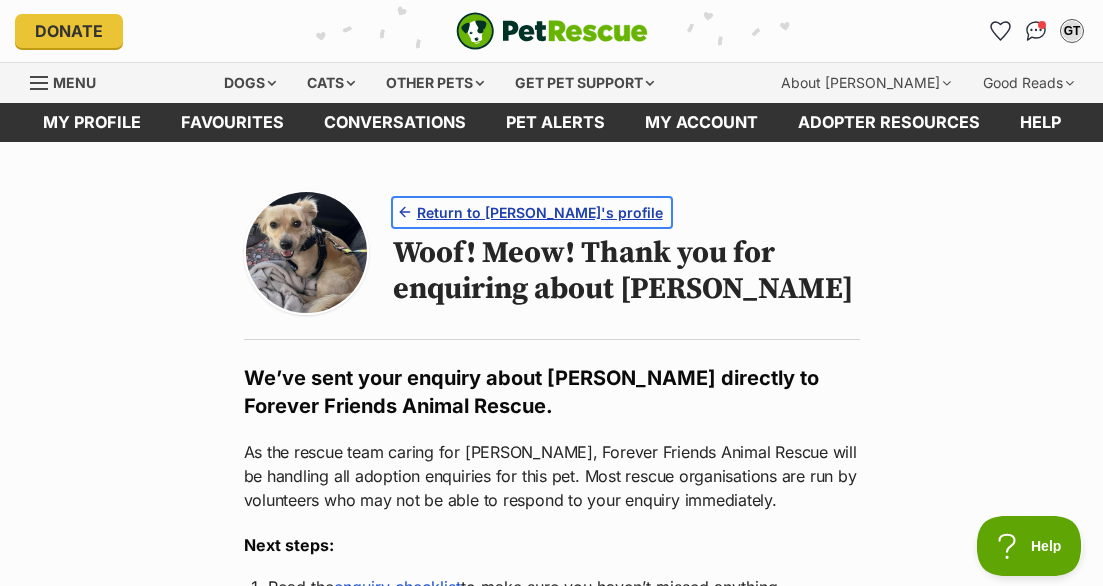 click on "Return to Sammy's profile" at bounding box center [540, 212] 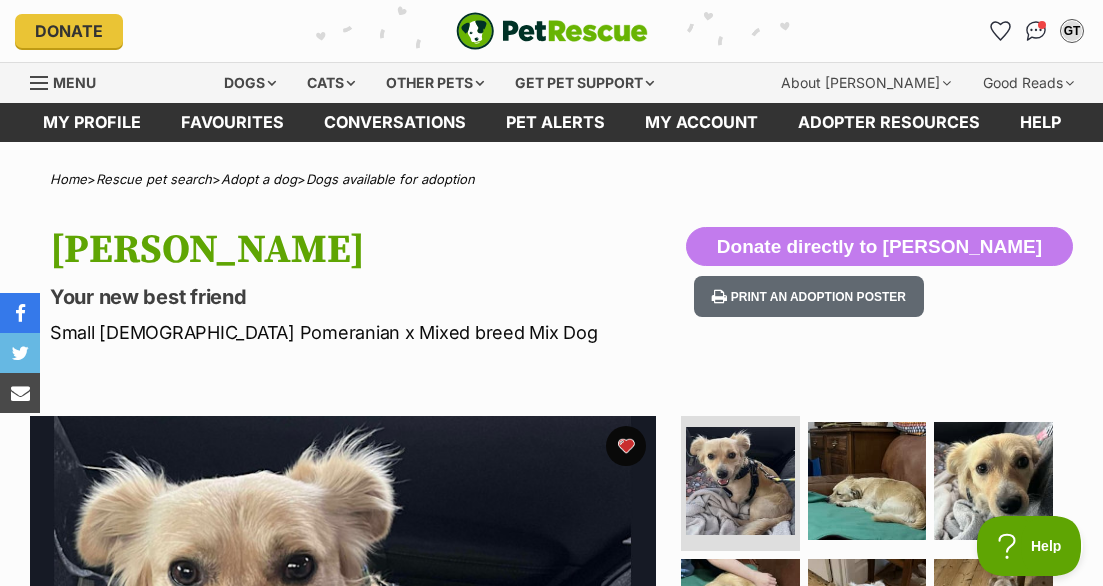 scroll, scrollTop: 0, scrollLeft: 0, axis: both 